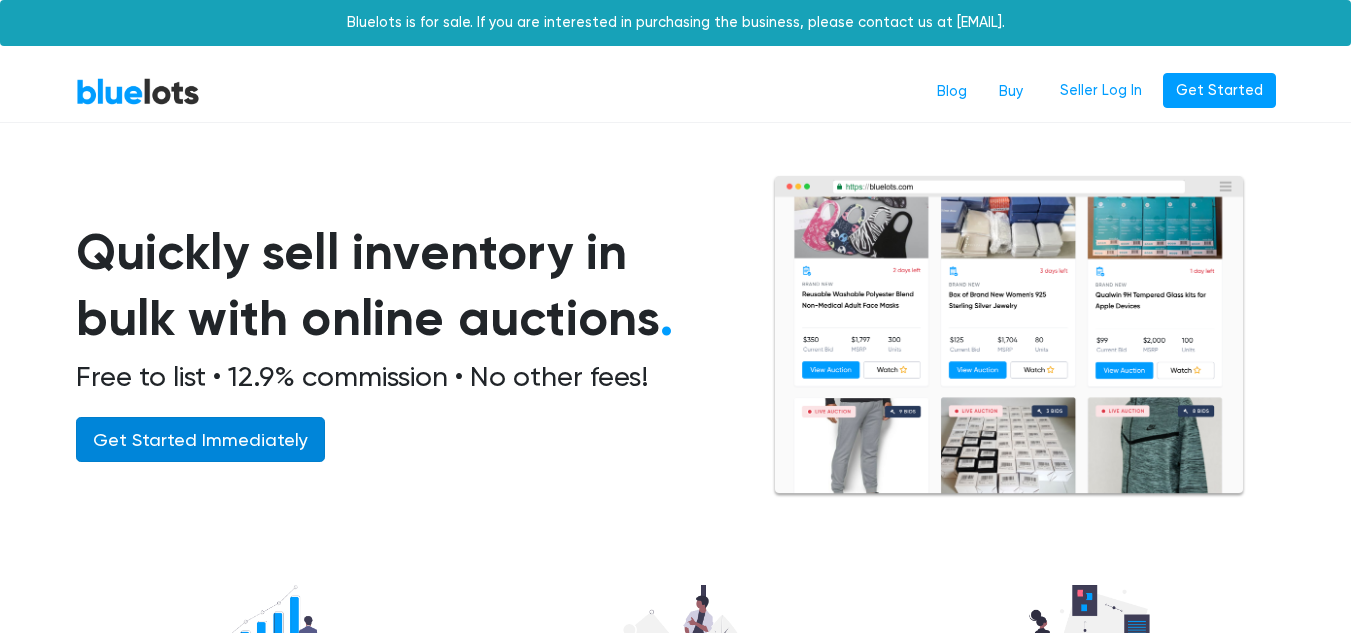 scroll, scrollTop: 216, scrollLeft: 0, axis: vertical 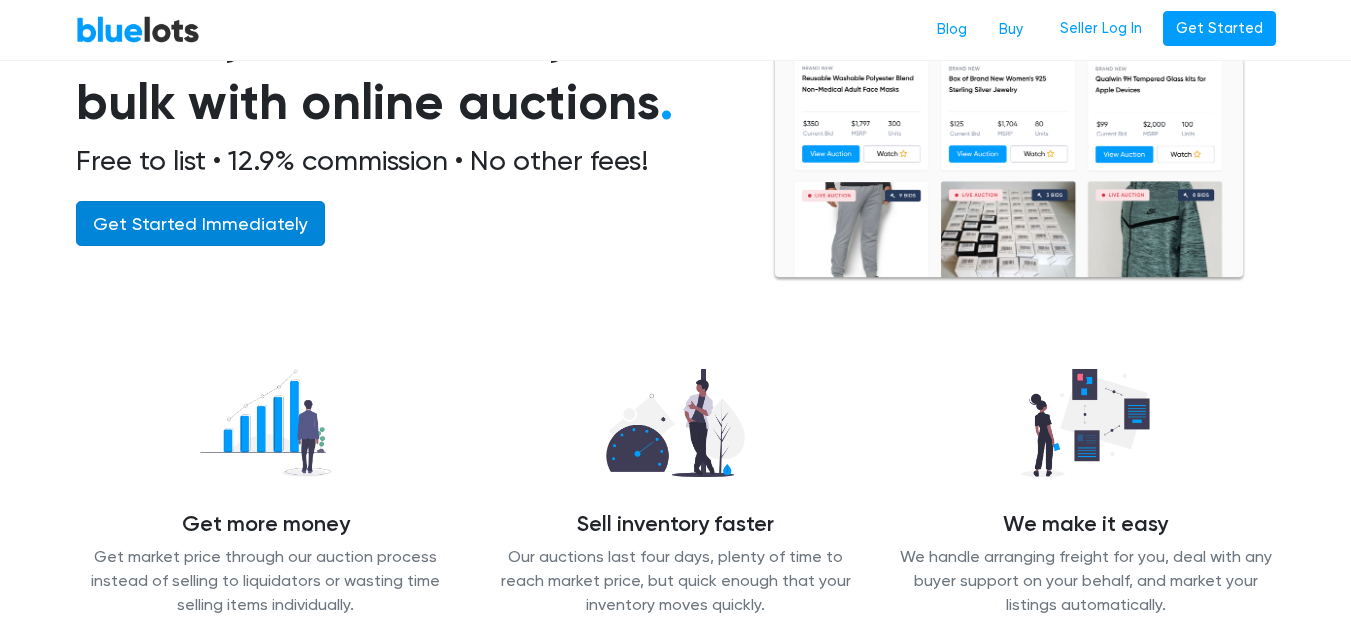 click on "Get Started Immediately" at bounding box center [200, 223] 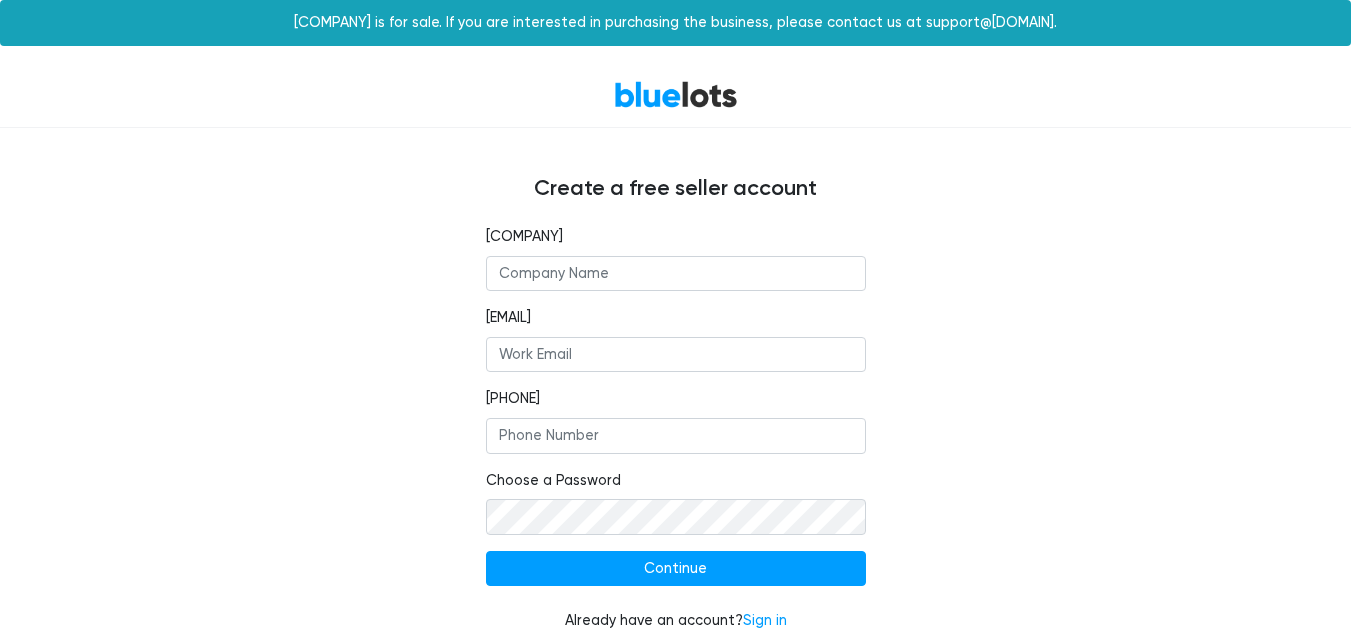 scroll, scrollTop: 23, scrollLeft: 0, axis: vertical 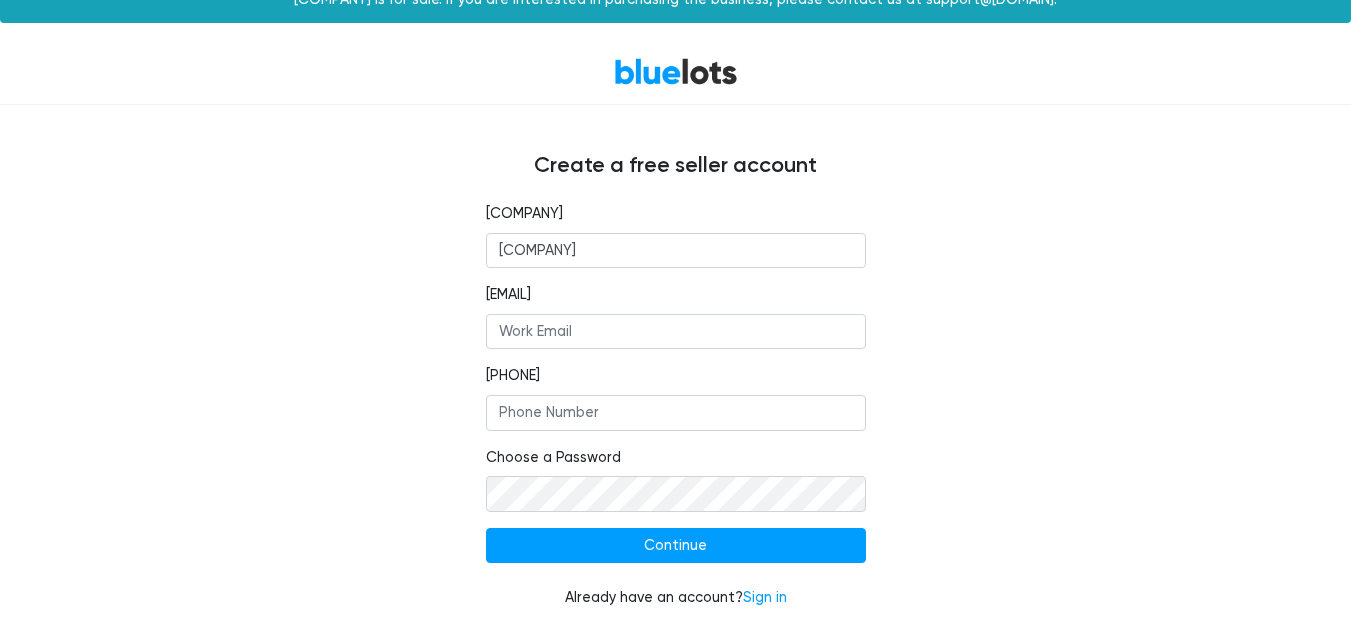type on "[COMPANY]" 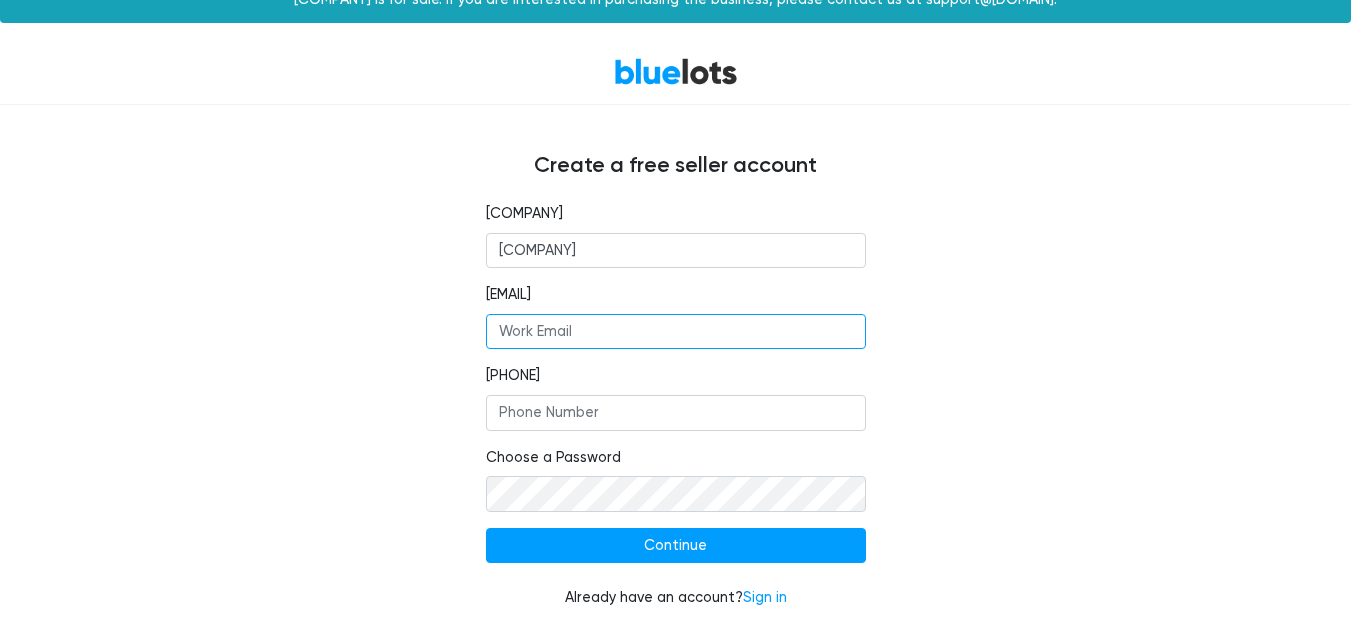 click on "[EMAIL]" at bounding box center [676, 332] 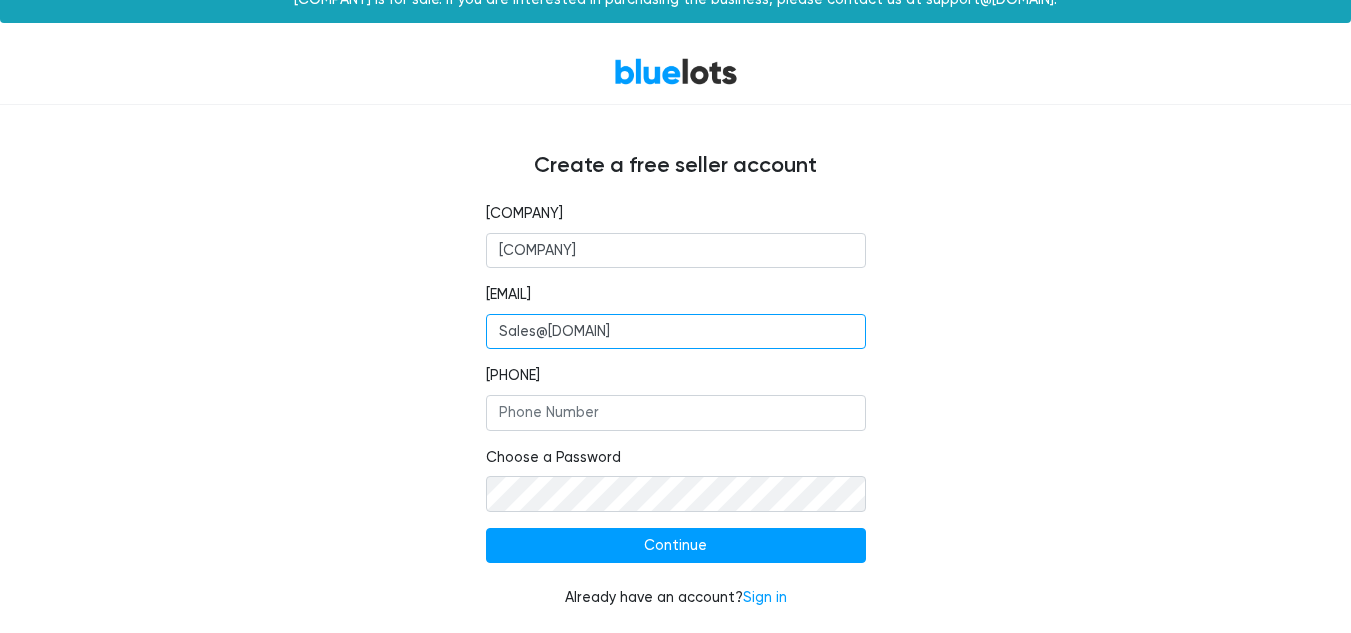 type on "Sales@[DOMAIN]" 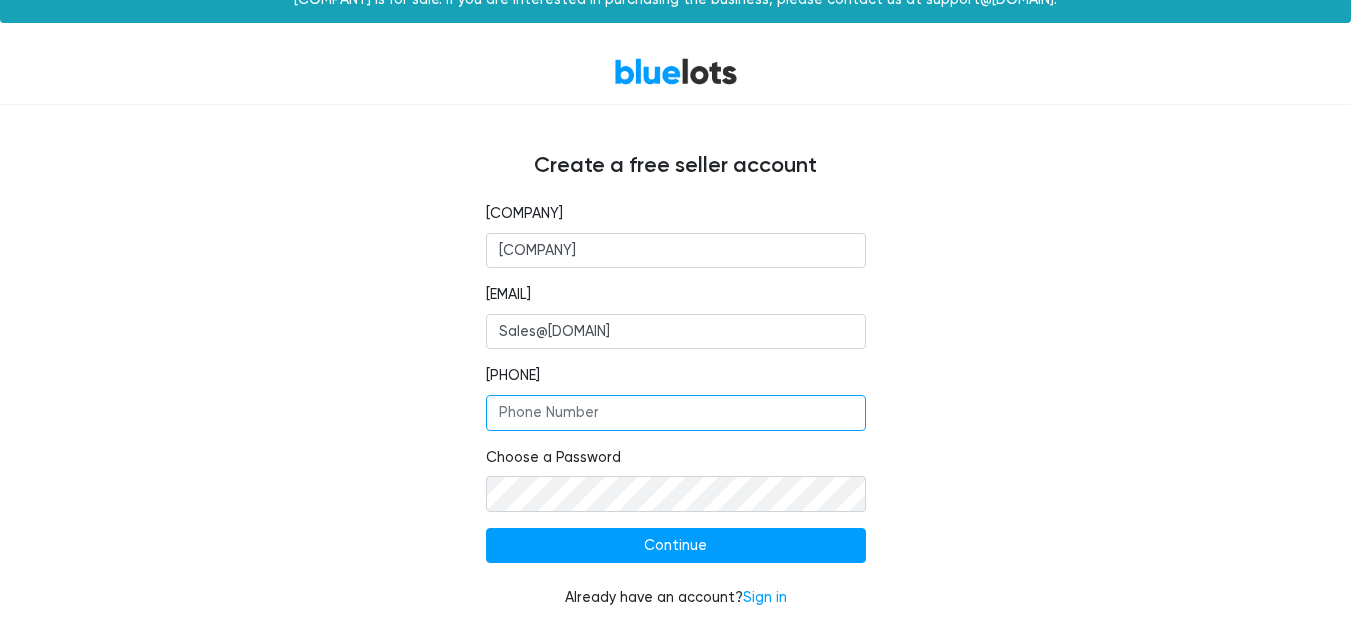 click on "[PHONE]" at bounding box center [676, 413] 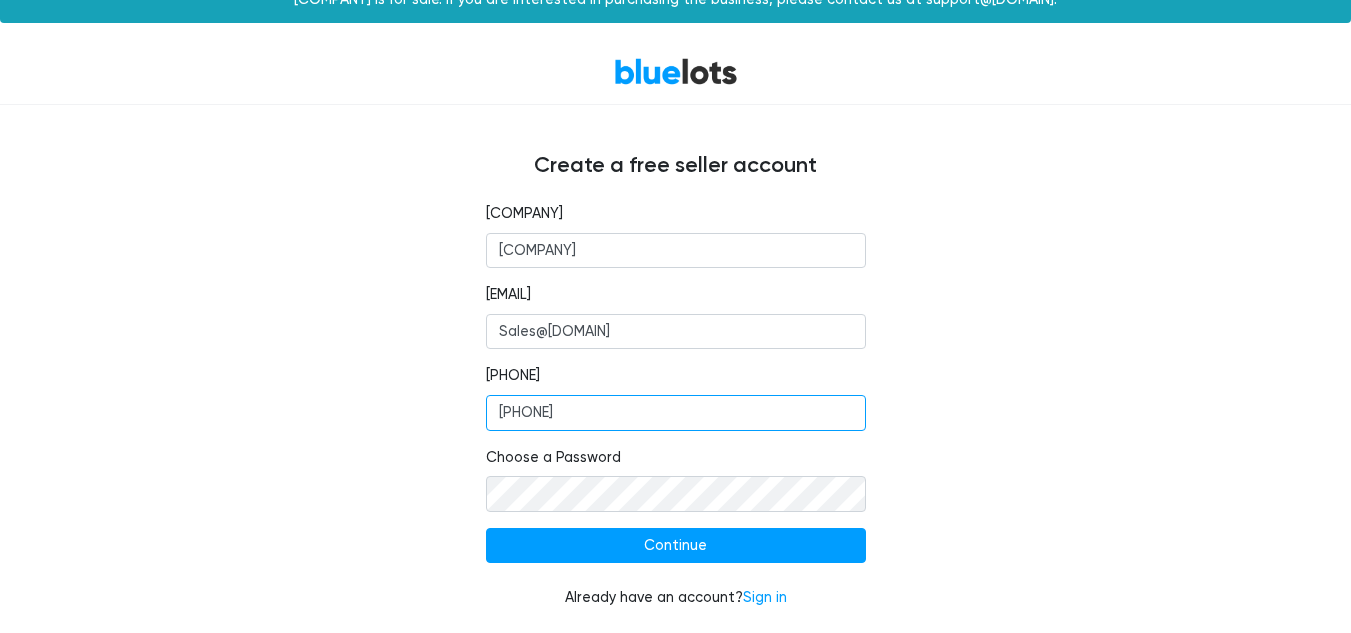 type on "[PHONE]" 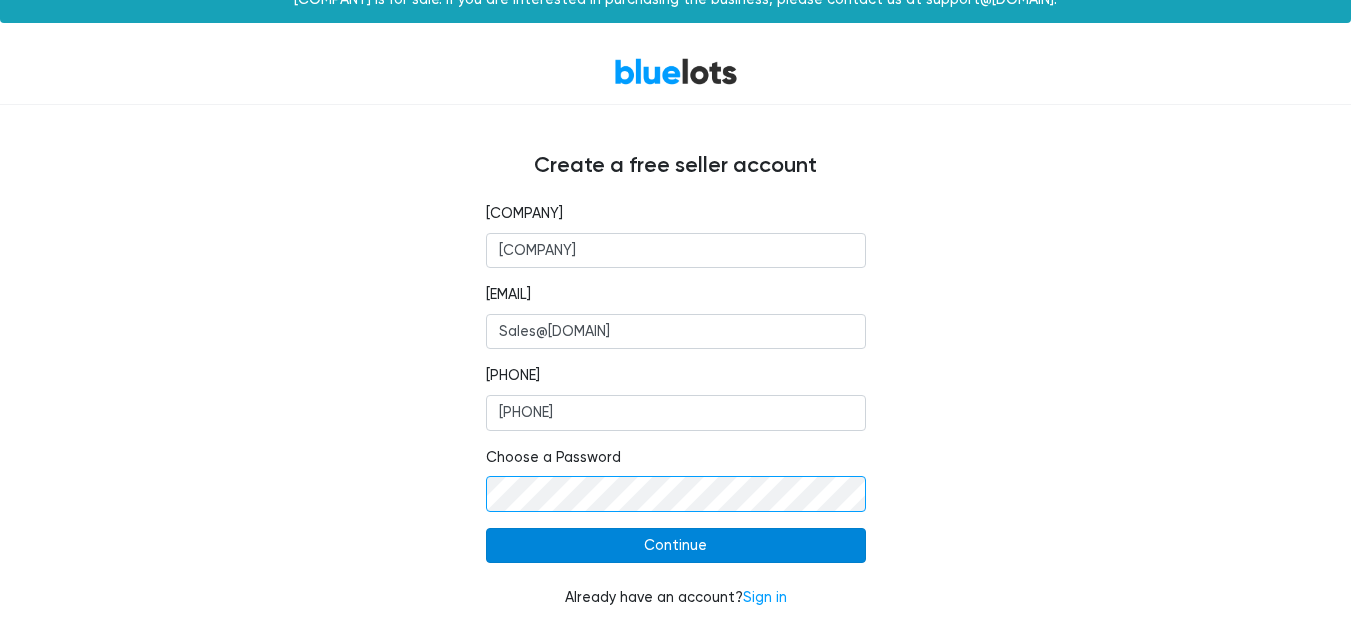 click on "Continue" at bounding box center [676, 546] 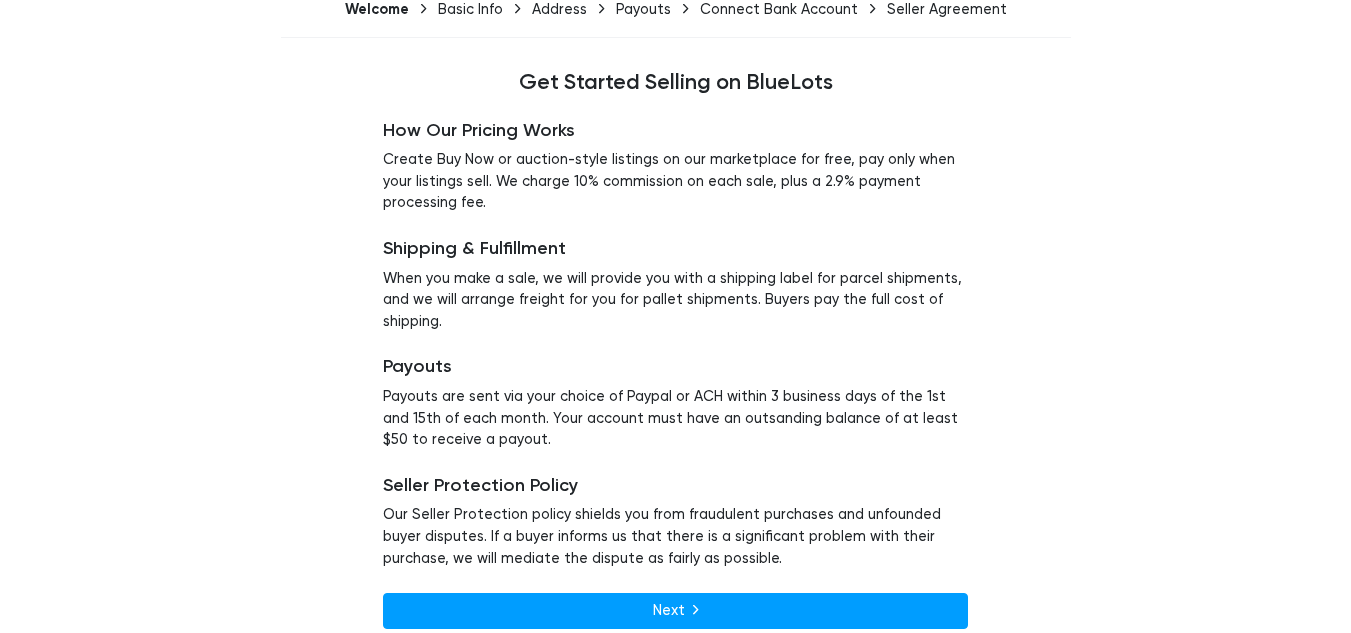 scroll, scrollTop: 165, scrollLeft: 0, axis: vertical 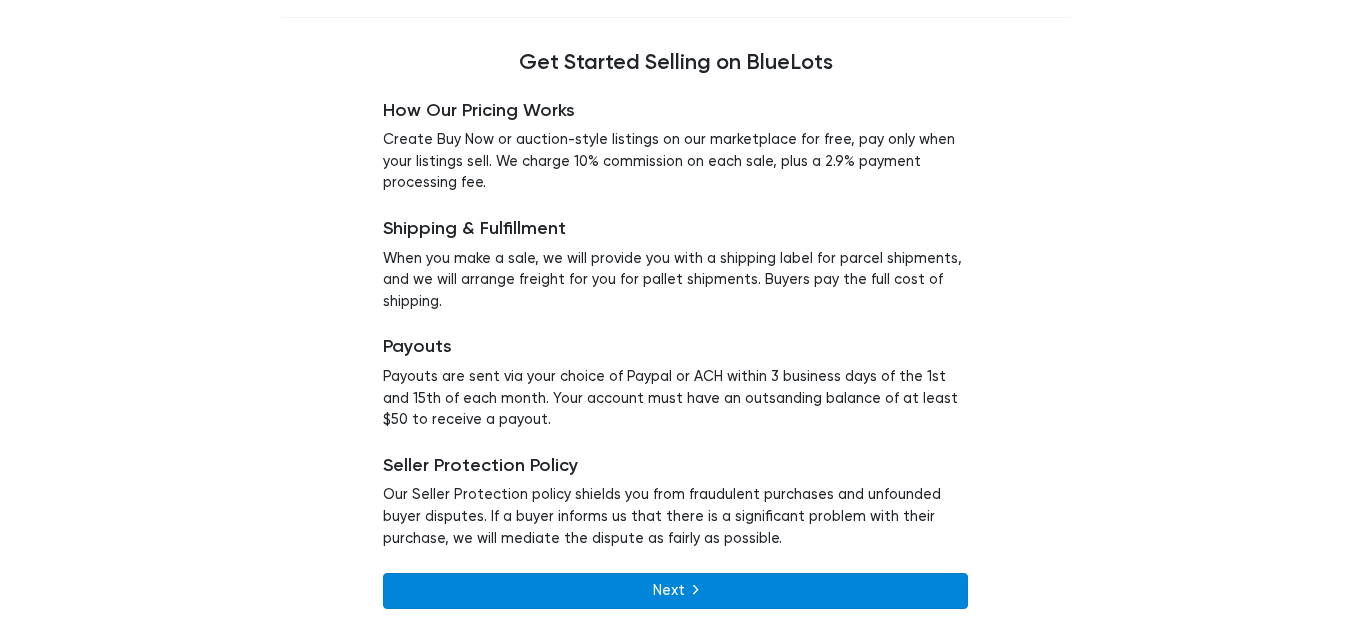 click on "Next" at bounding box center (675, 591) 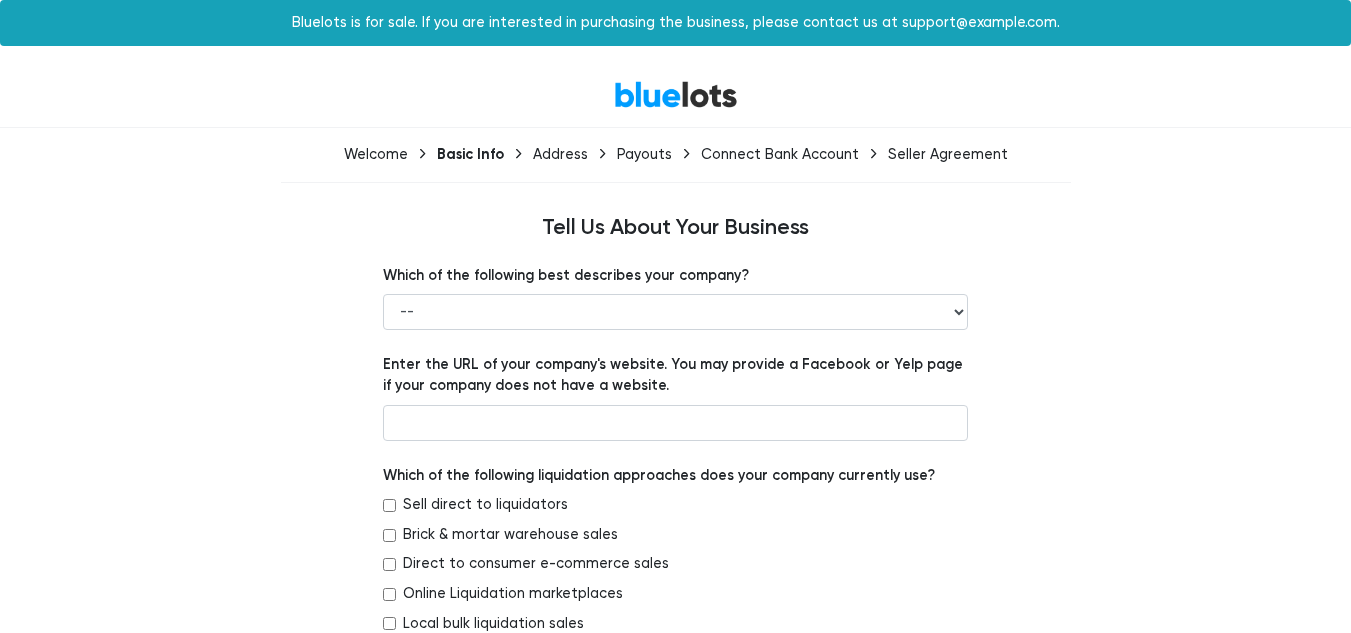 scroll, scrollTop: 0, scrollLeft: 0, axis: both 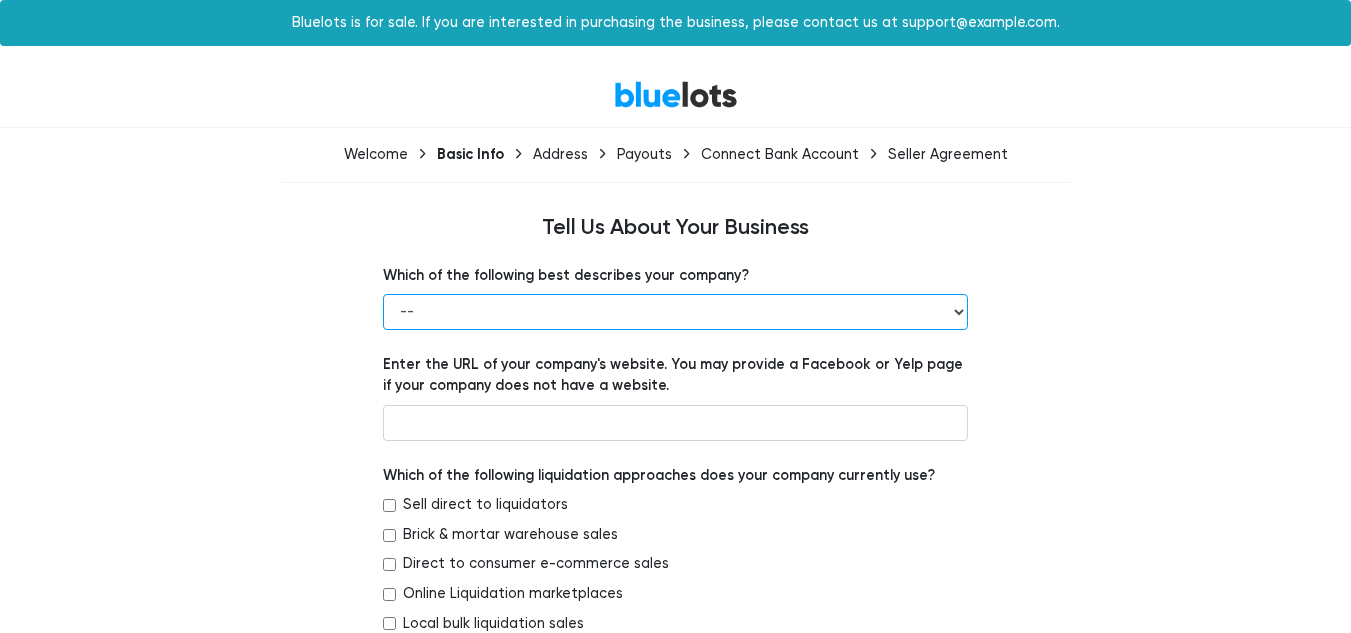 click on "--
Retailer
Wholesaler
Brand or Manufacturer
Liquidator
3PL
Other" at bounding box center [675, 312] 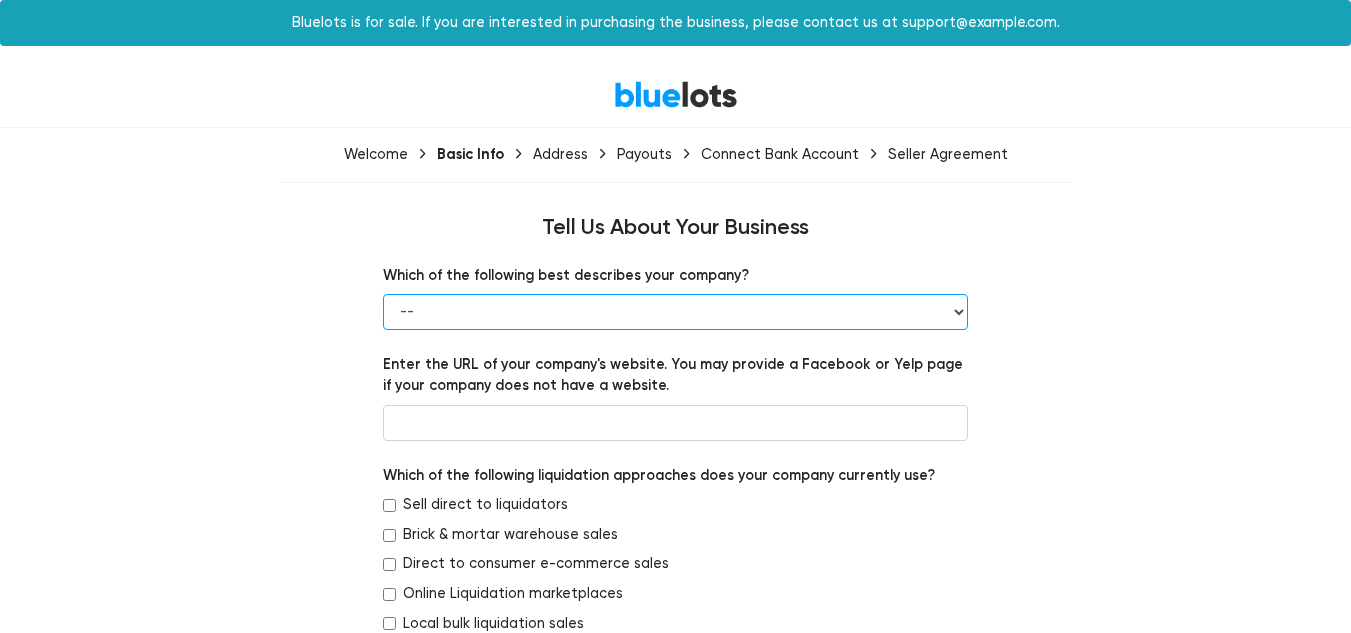 select on "Wholesaler" 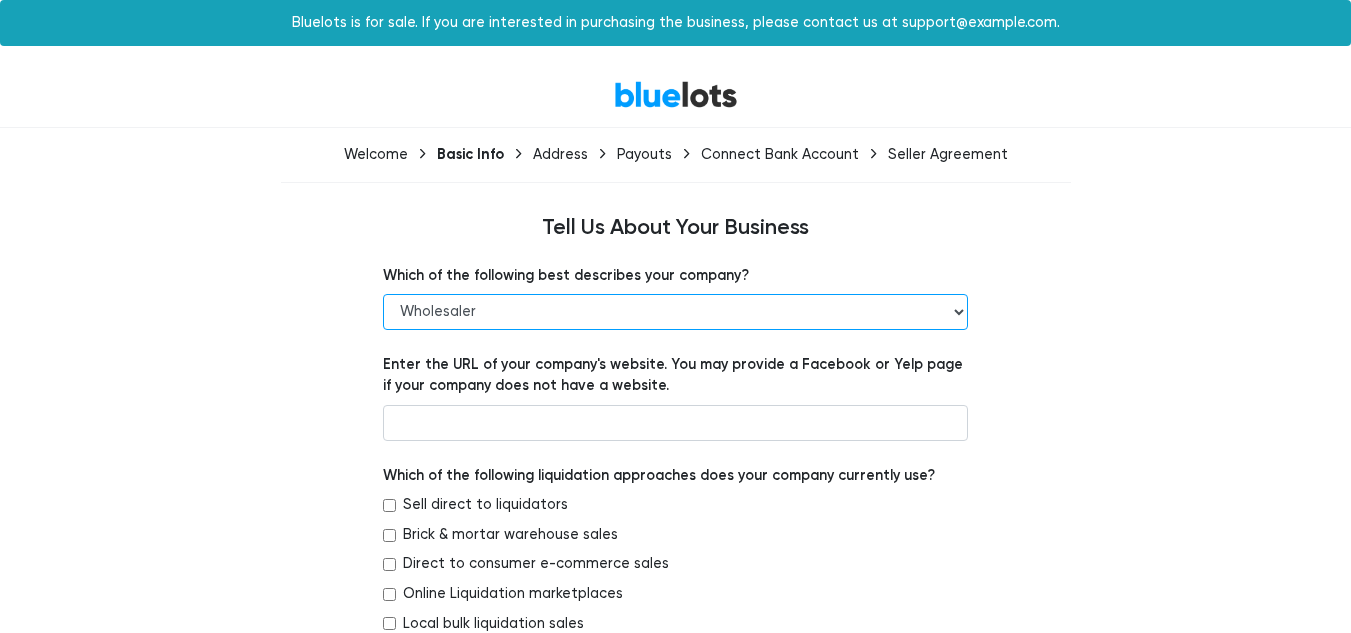 click on "--
Retailer
Wholesaler
Brand or Manufacturer
Liquidator
3PL
Other" at bounding box center (675, 312) 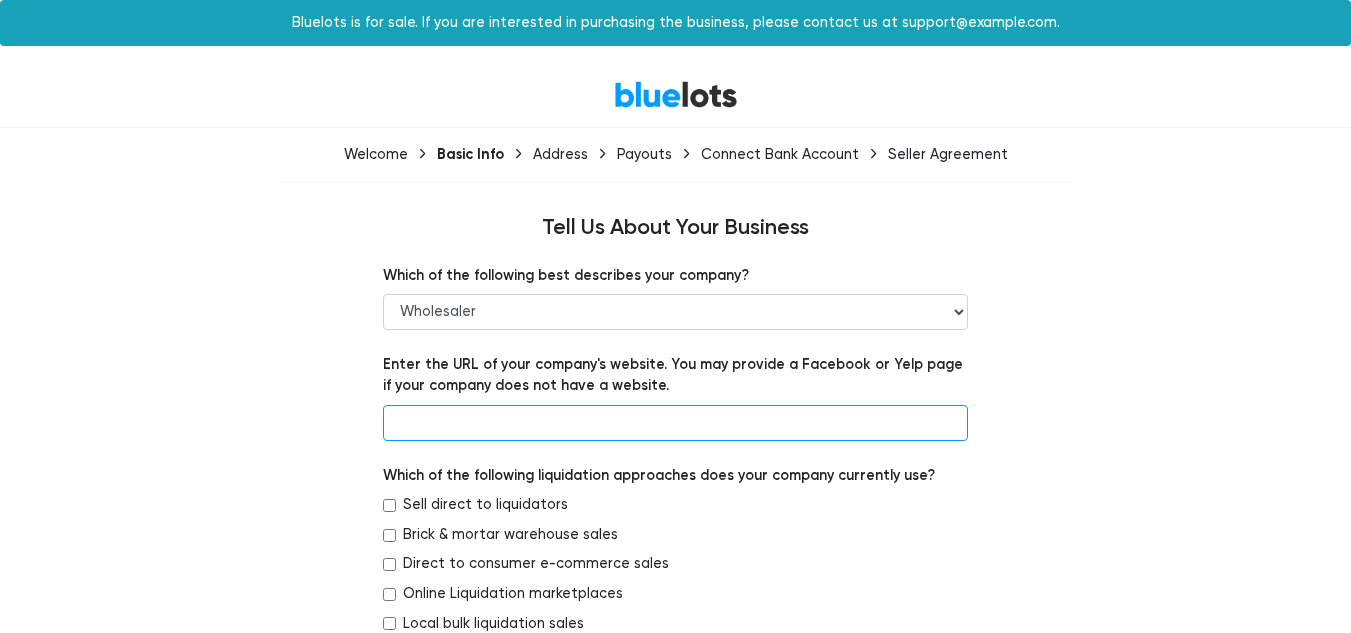 click at bounding box center [675, 423] 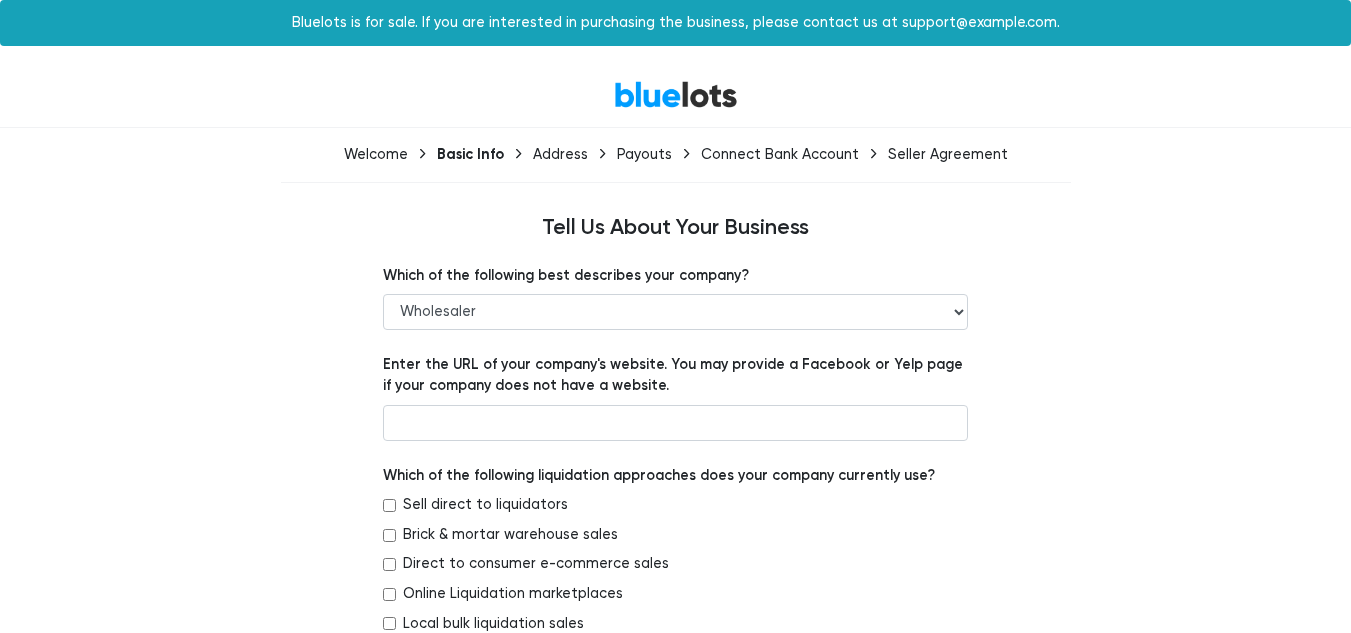 click on "Enter the URL of your company's website. You may provide a Facebook or Yelp page if your company does not have a website." at bounding box center [675, 375] 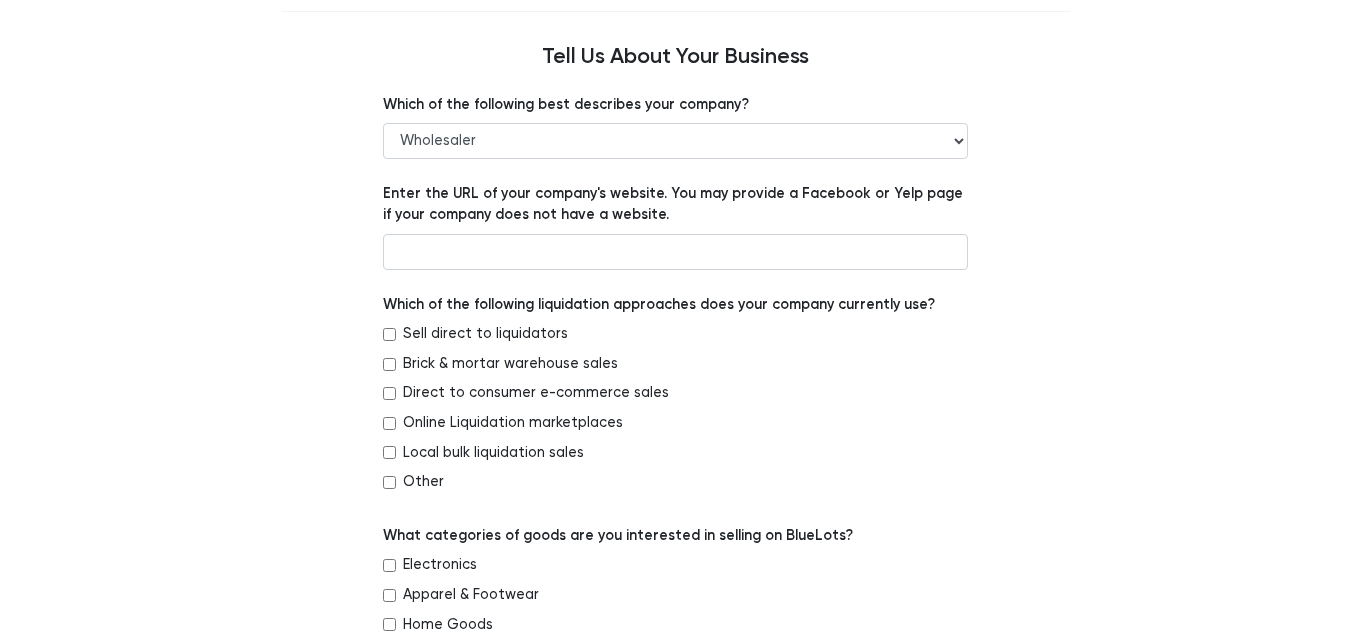 scroll, scrollTop: 245, scrollLeft: 0, axis: vertical 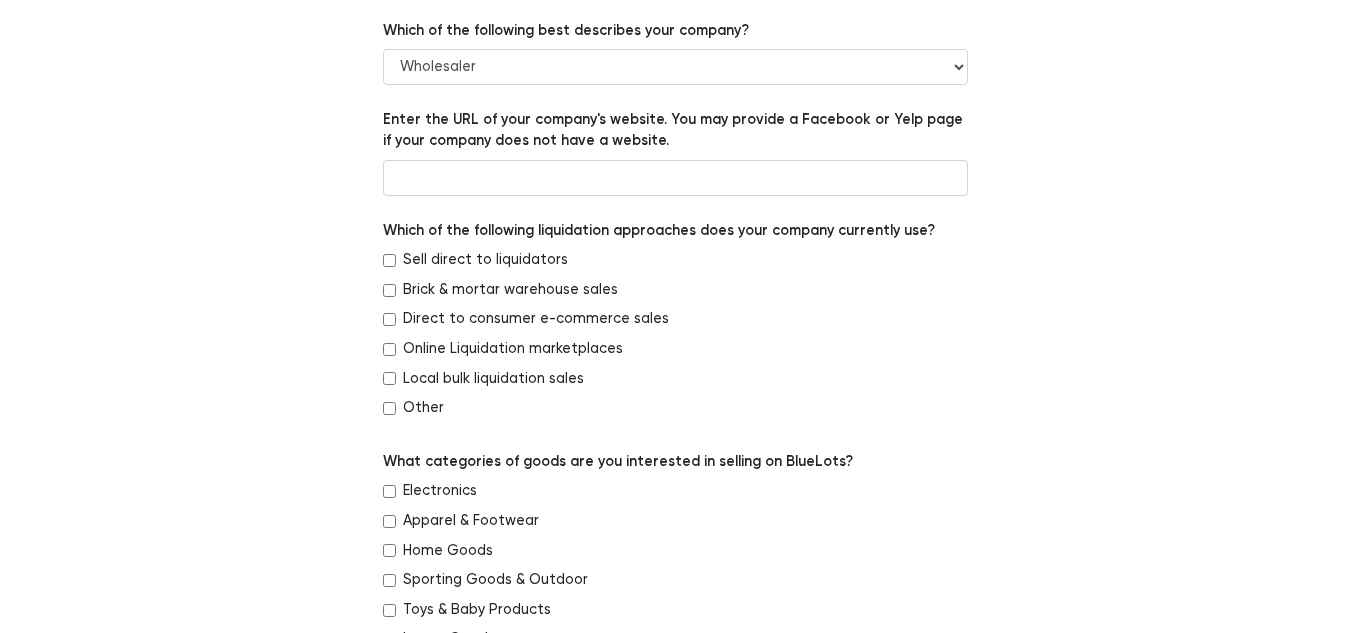 click on "Brick & mortar warehouse sales" at bounding box center (485, 260) 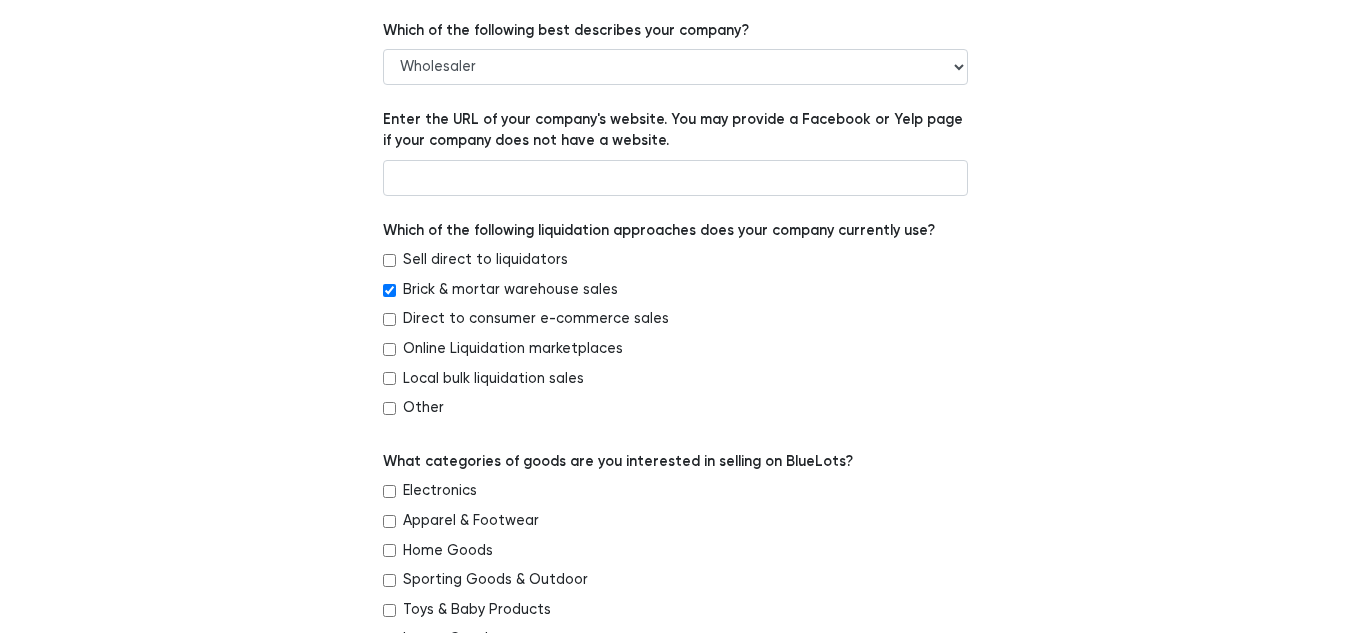 click on "Brick & mortar warehouse sales" at bounding box center (485, 260) 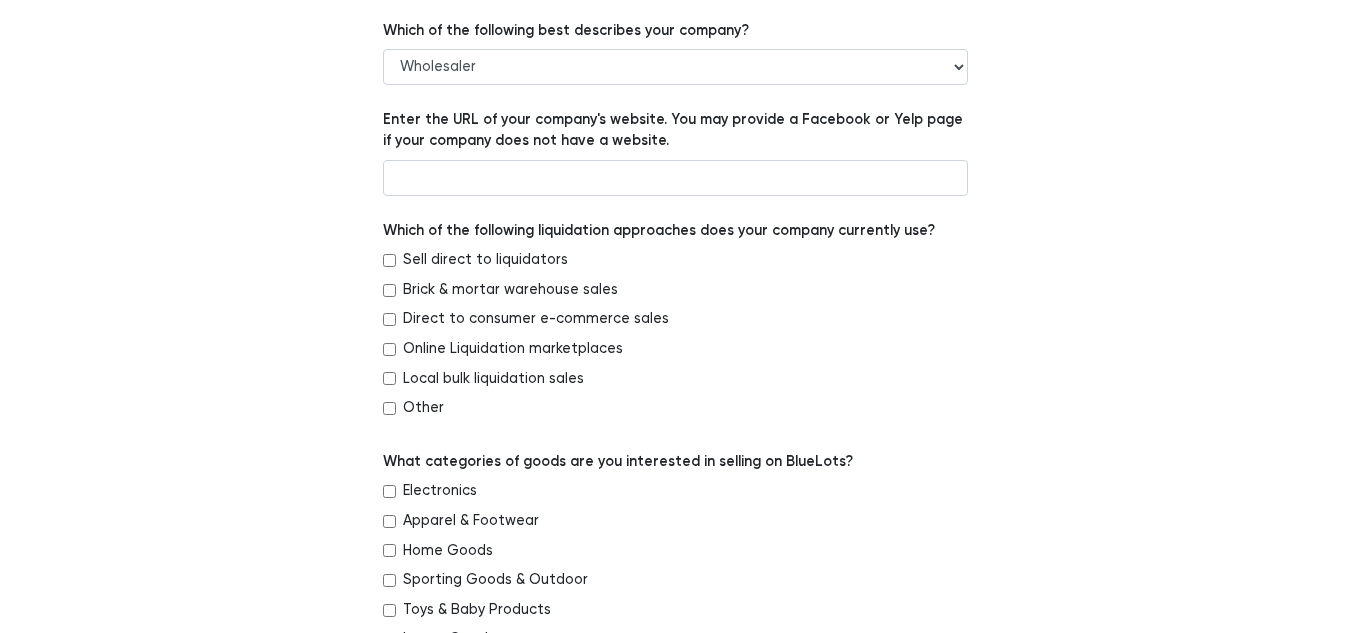 click on "Which of the following liquidation approaches does your company currently use?" at bounding box center (675, 130) 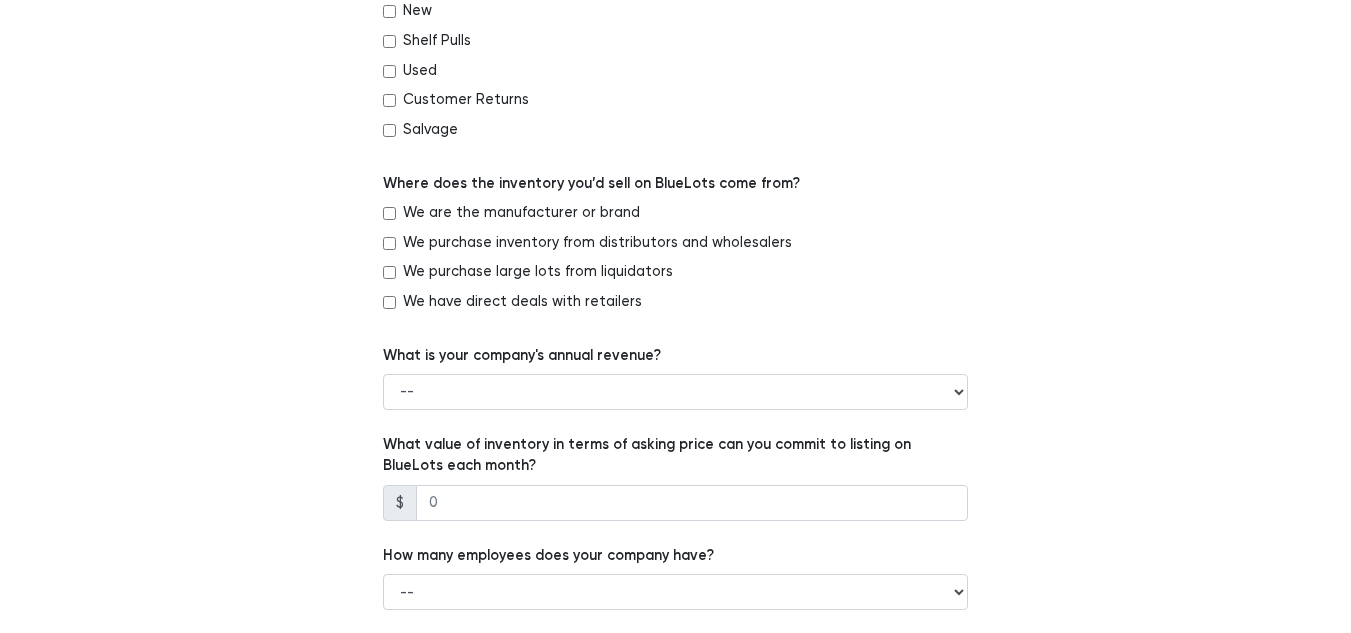 scroll, scrollTop: 1046, scrollLeft: 0, axis: vertical 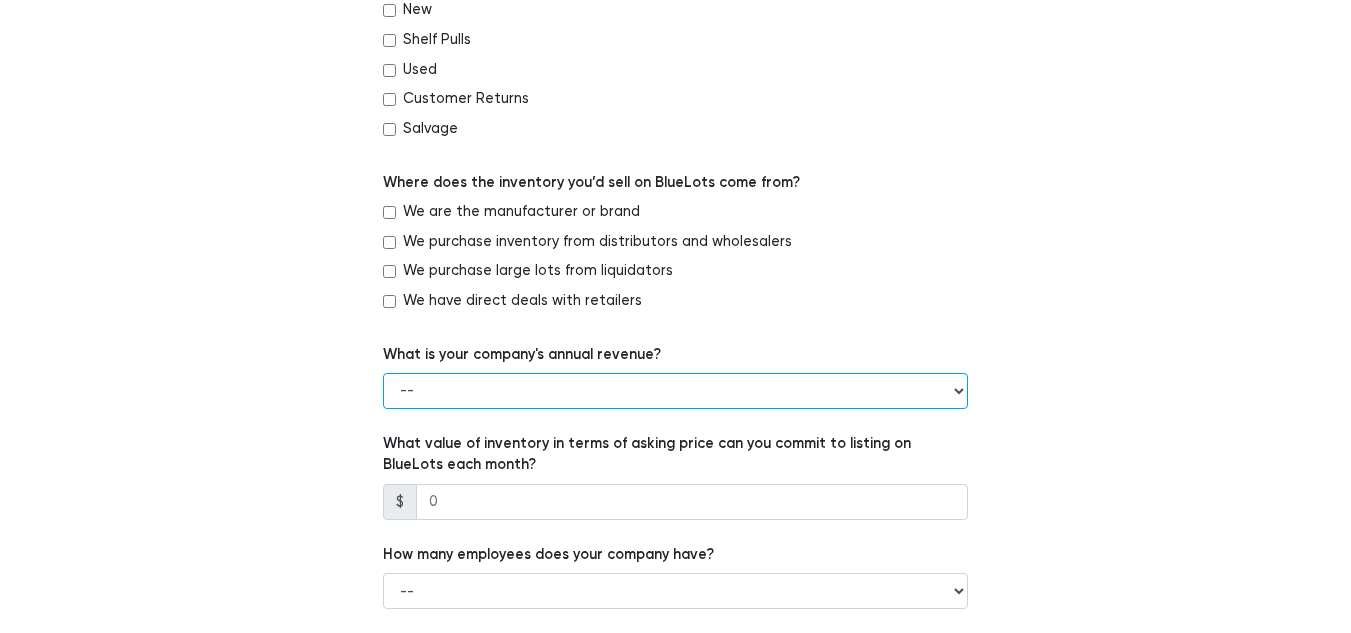 click on "--
Less than $100,000
$100,000 to $500,000
$500,000 to $1,000,000
$1,000,000 to $5,000,000
$5,000,000 to $10,000,000
More than $10,000,000" at bounding box center (675, 391) 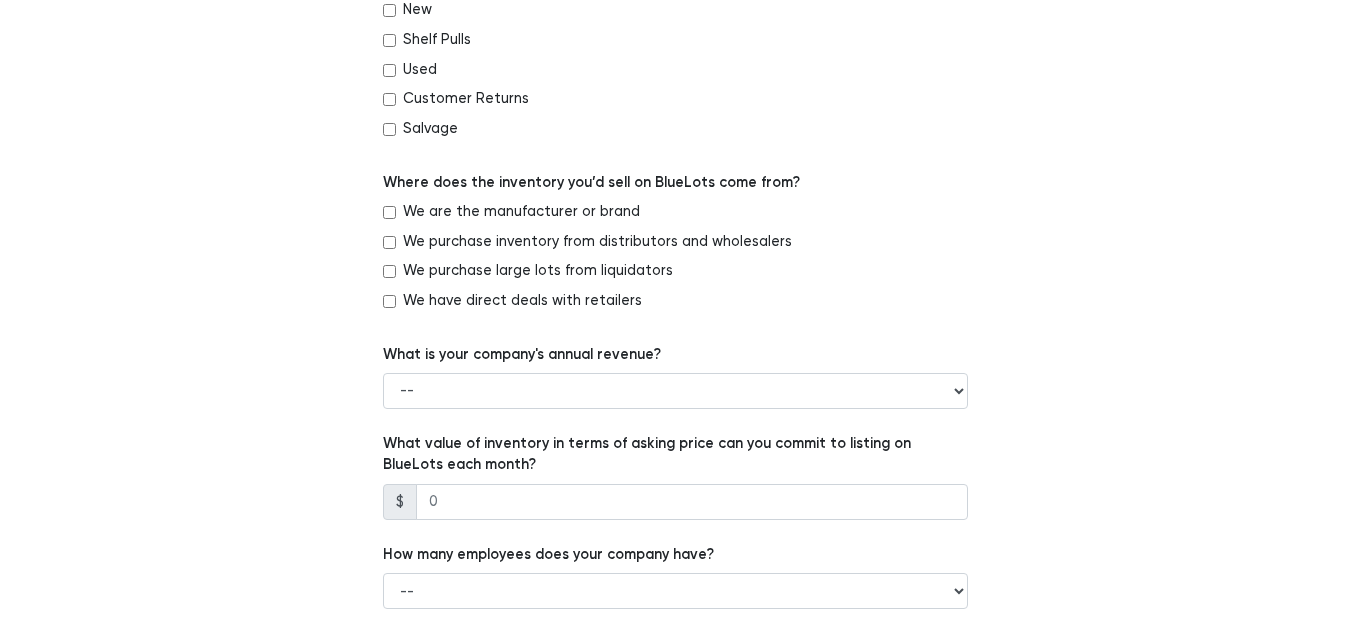 click on "Which of the following best describes your company?
--
Retailer
Wholesaler
Brand or Manufacturer
Liquidator
3PL
Other
Enter the URL of your company's website. You may provide a Facebook or Yelp page if your company does not have a website.
Which of the following liquidation approaches does your company currently use?
Sell direct to liquidators
Brick & mortar warehouse sales
Direct to consumer e-commerce sales
--" at bounding box center (676, 65) 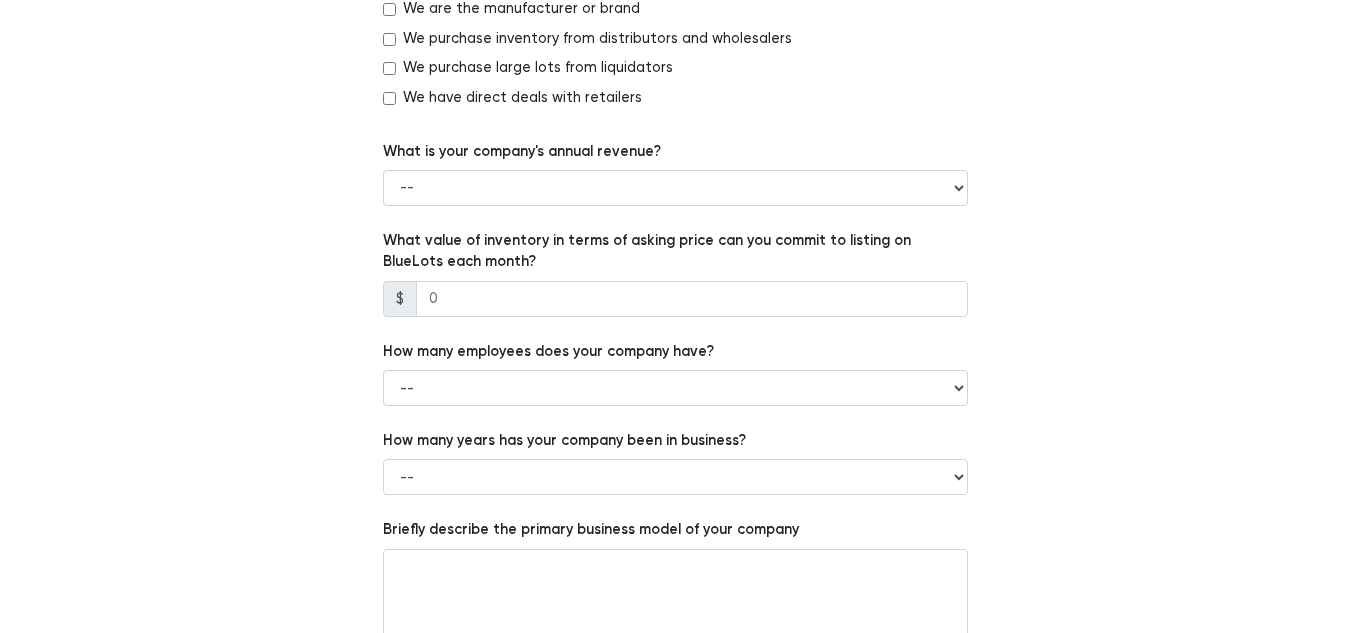 scroll, scrollTop: 1262, scrollLeft: 0, axis: vertical 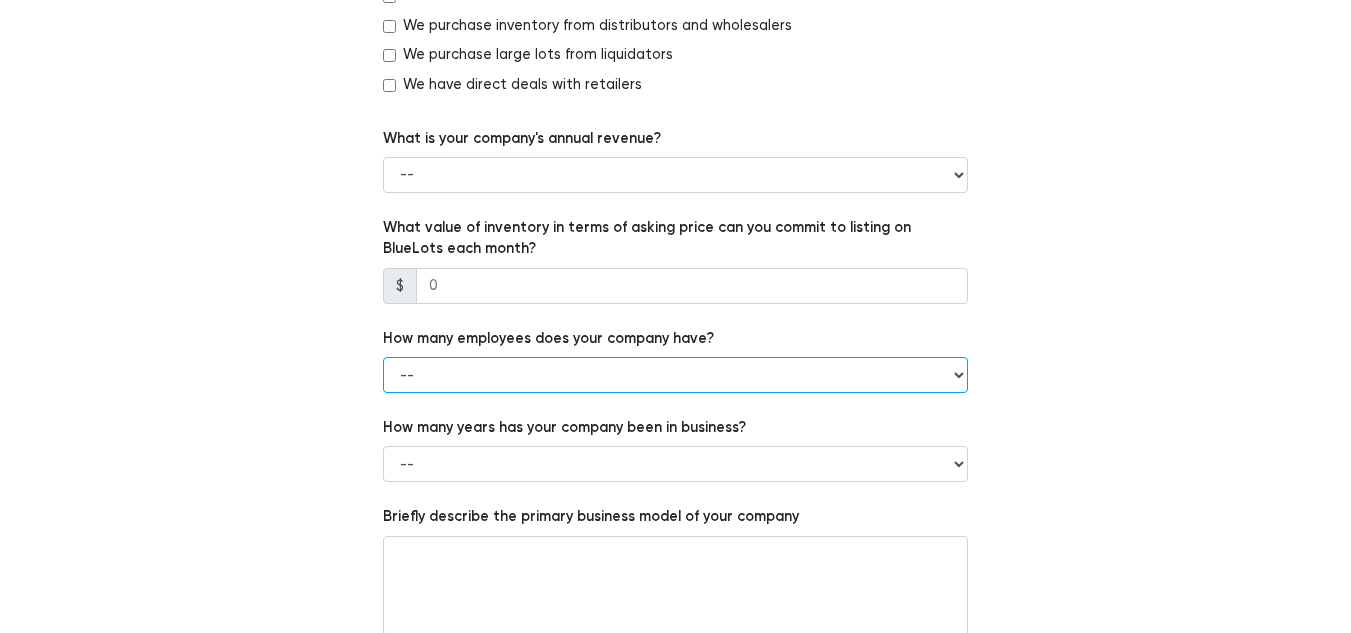 click on "--
1 - 5
6 - 20
21 - 50
More than 50" at bounding box center [675, 375] 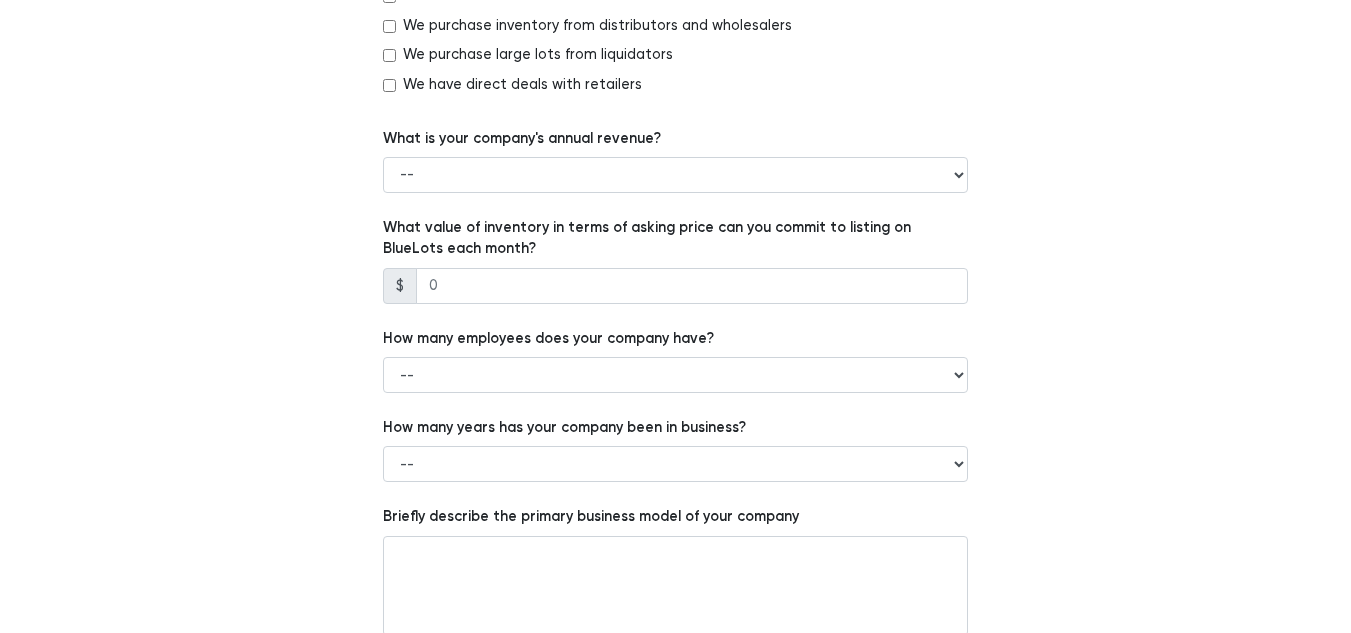 click on "Which of the following best describes your company?
--
Retailer
Wholesaler
Brand or Manufacturer
Liquidator
3PL
Other
Enter the URL of your company's website. You may provide a Facebook or Yelp page if your company does not have a website.
Which of the following liquidation approaches does your company currently use?
Sell direct to liquidators
Brick & mortar warehouse sales
Direct to consumer e-commerce sales
--" at bounding box center (676, -151) 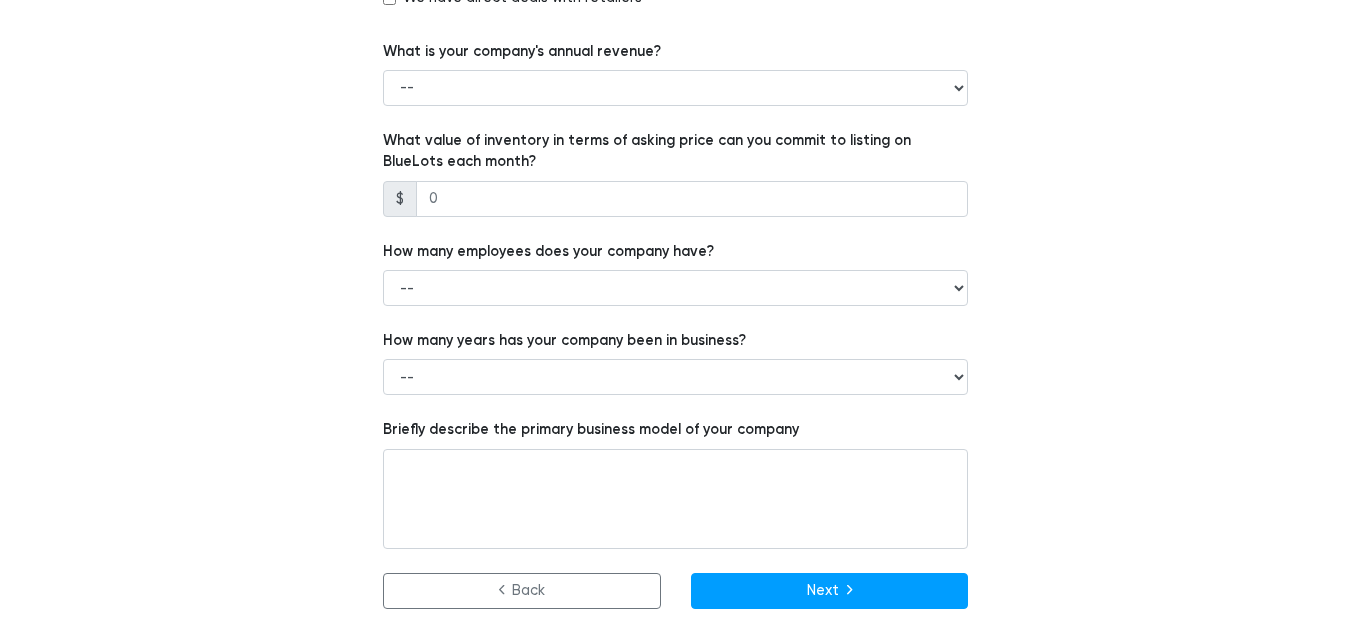 click on "Which of the following best describes your company?
--
Retailer
Wholesaler
Brand or Manufacturer
Liquidator
3PL
Other
Enter the URL of your company's website. You may provide a Facebook or Yelp page if your company does not have a website.
Which of the following liquidation approaches does your company currently use?
Sell direct to liquidators
Brick & mortar warehouse sales
Direct to consumer e-commerce sales
--" at bounding box center [676, -238] 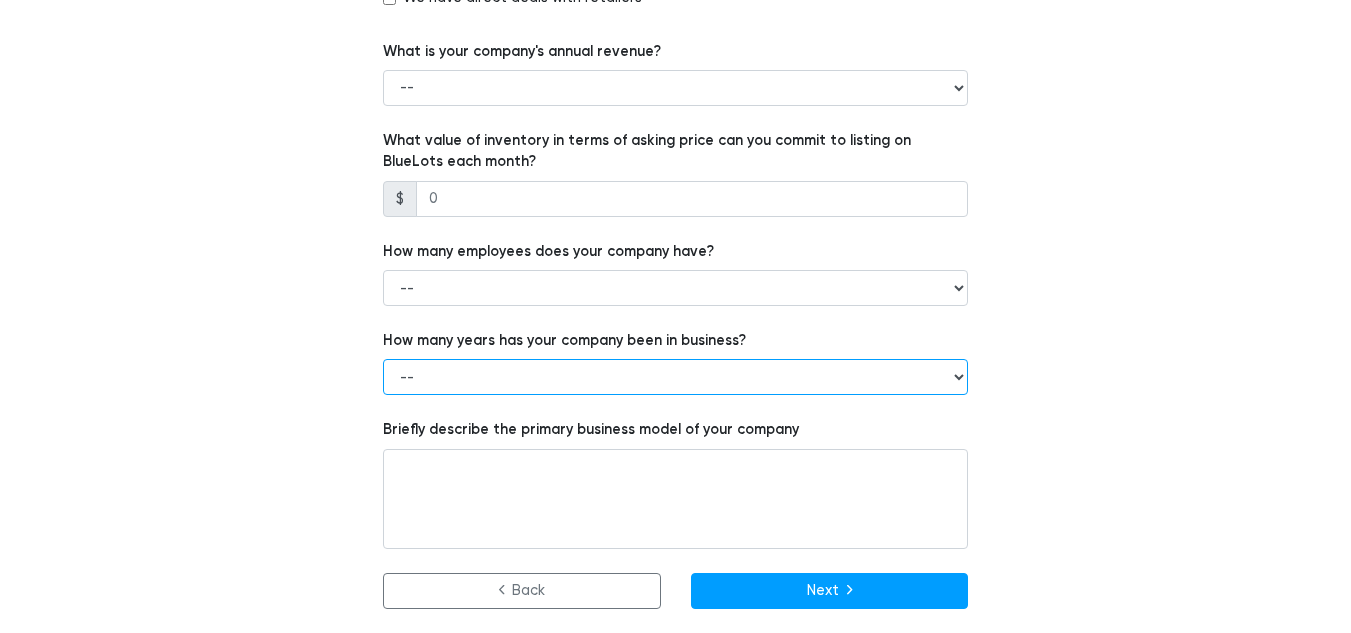 click on "--
Less than 1 year
1 to 3 years
4+ years" at bounding box center [675, 377] 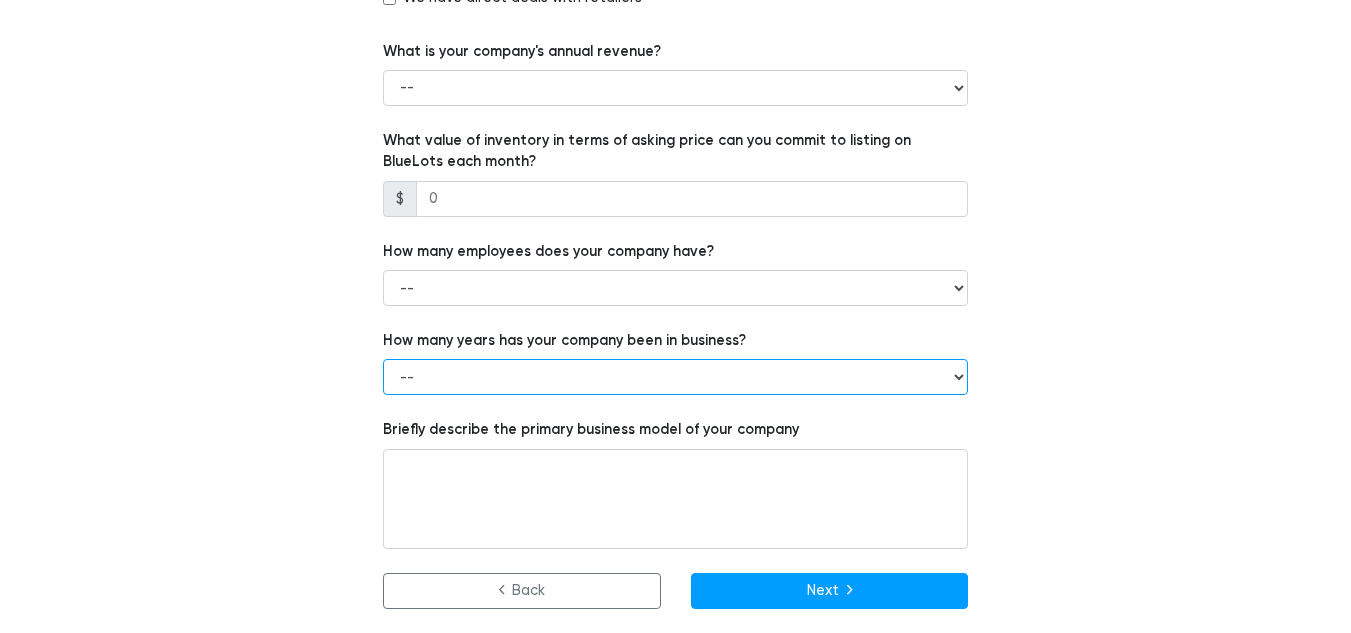 click on "--
Less than 1 year
1 to 3 years
4+ years" at bounding box center (675, 377) 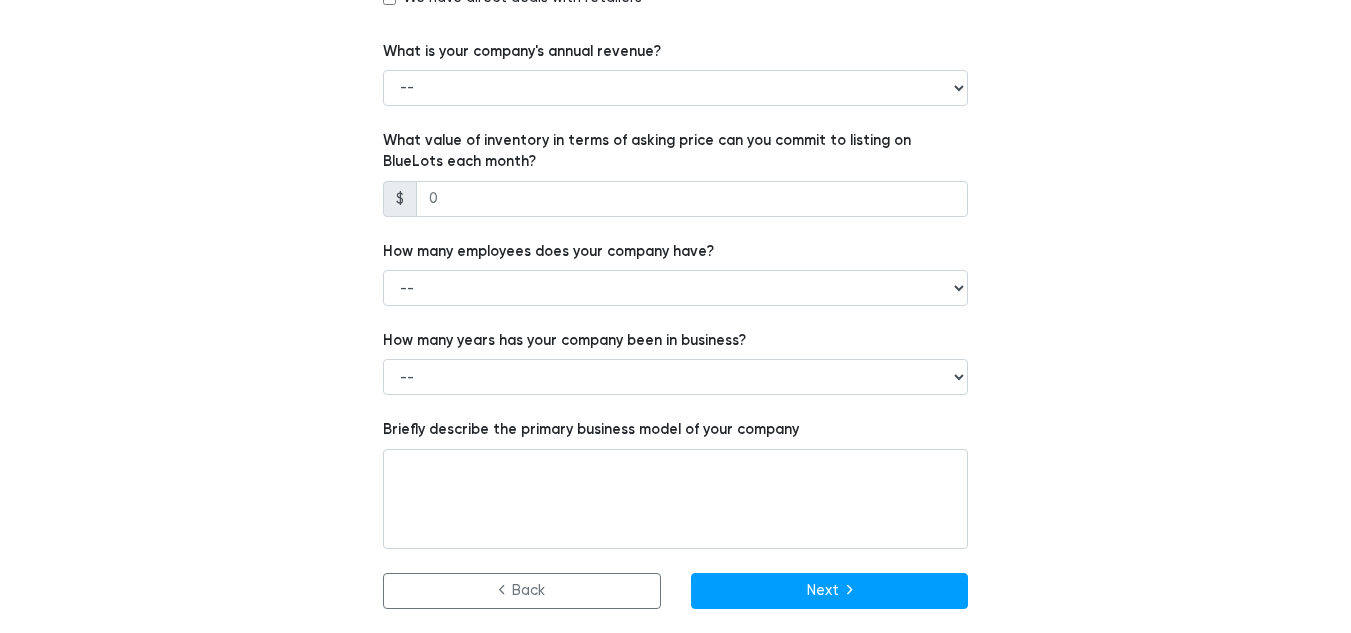 click on "Which of the following best describes your company?
--
Retailer
Wholesaler
Brand or Manufacturer
Liquidator
3PL
Other
Enter the URL of your company's website. You may provide a Facebook or Yelp page if your company does not have a website.
Which of the following liquidation approaches does your company currently use?
Sell direct to liquidators
Brick & mortar warehouse sales
Direct to consumer e-commerce sales
--" at bounding box center [676, -238] 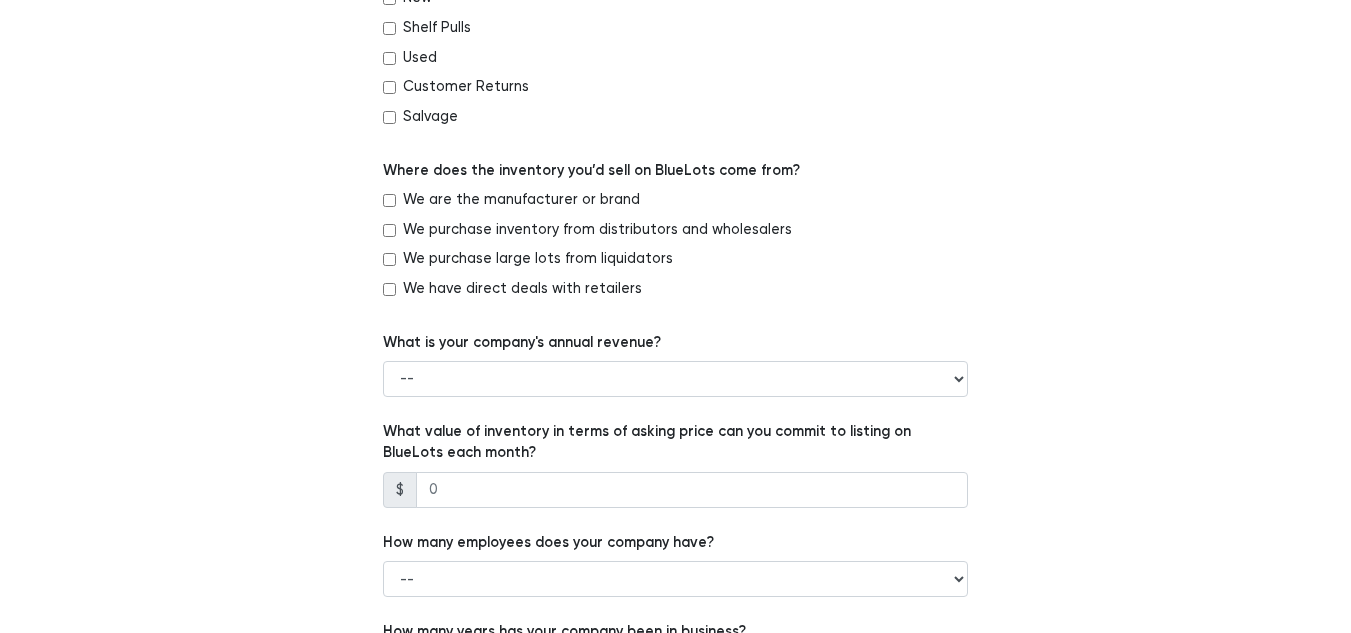 scroll, scrollTop: 1314, scrollLeft: 0, axis: vertical 